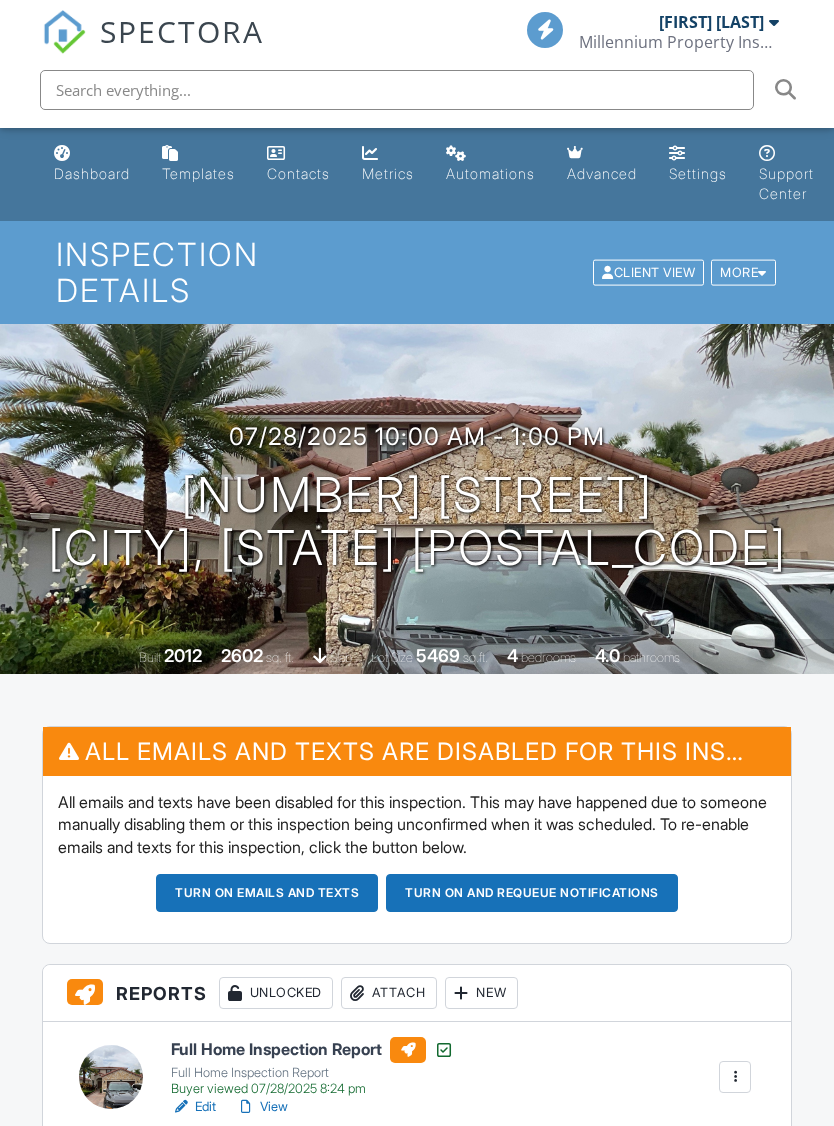 scroll, scrollTop: 0, scrollLeft: 0, axis: both 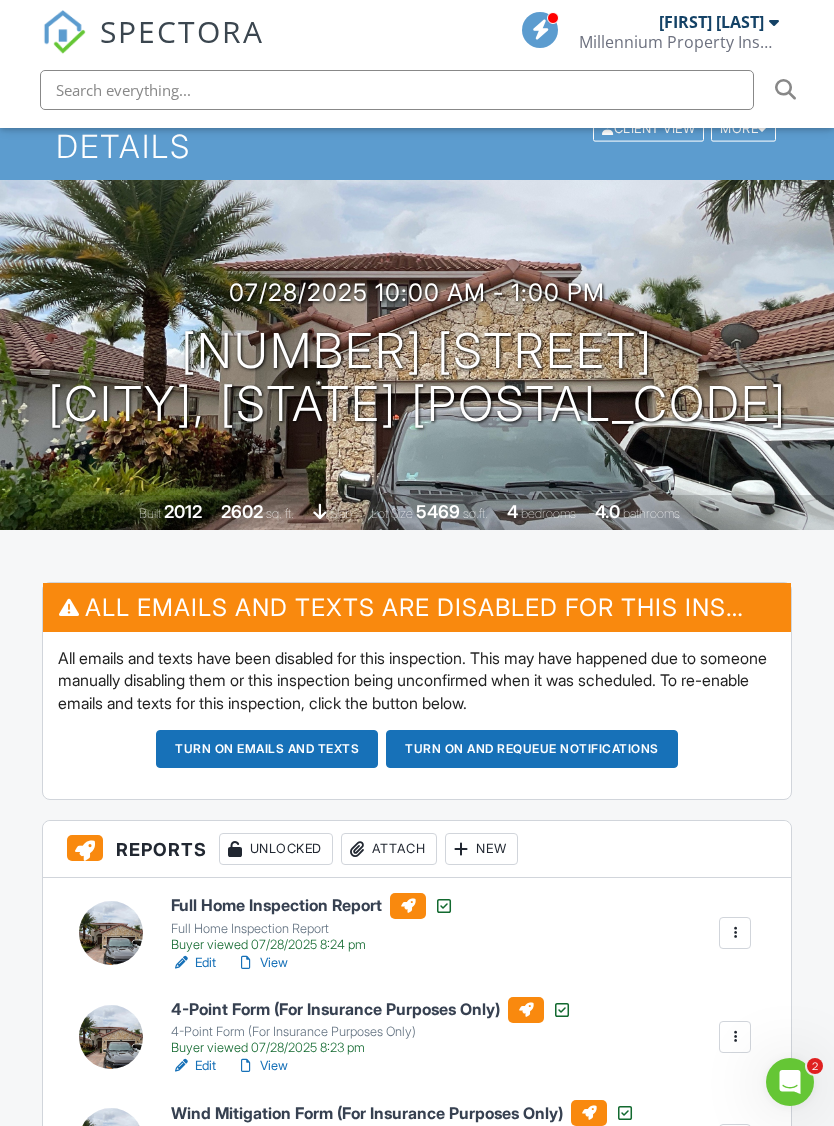 click at bounding box center [735, 933] 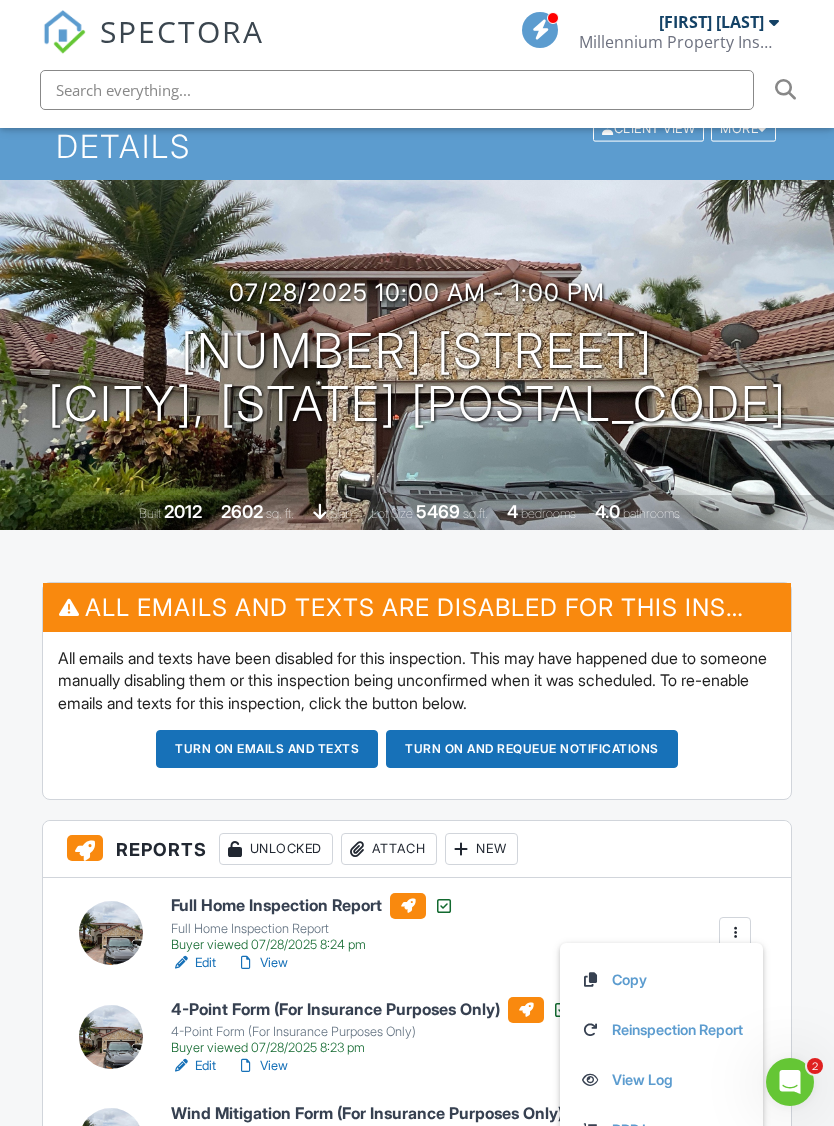 click on "Reinspection Report" at bounding box center [661, 1030] 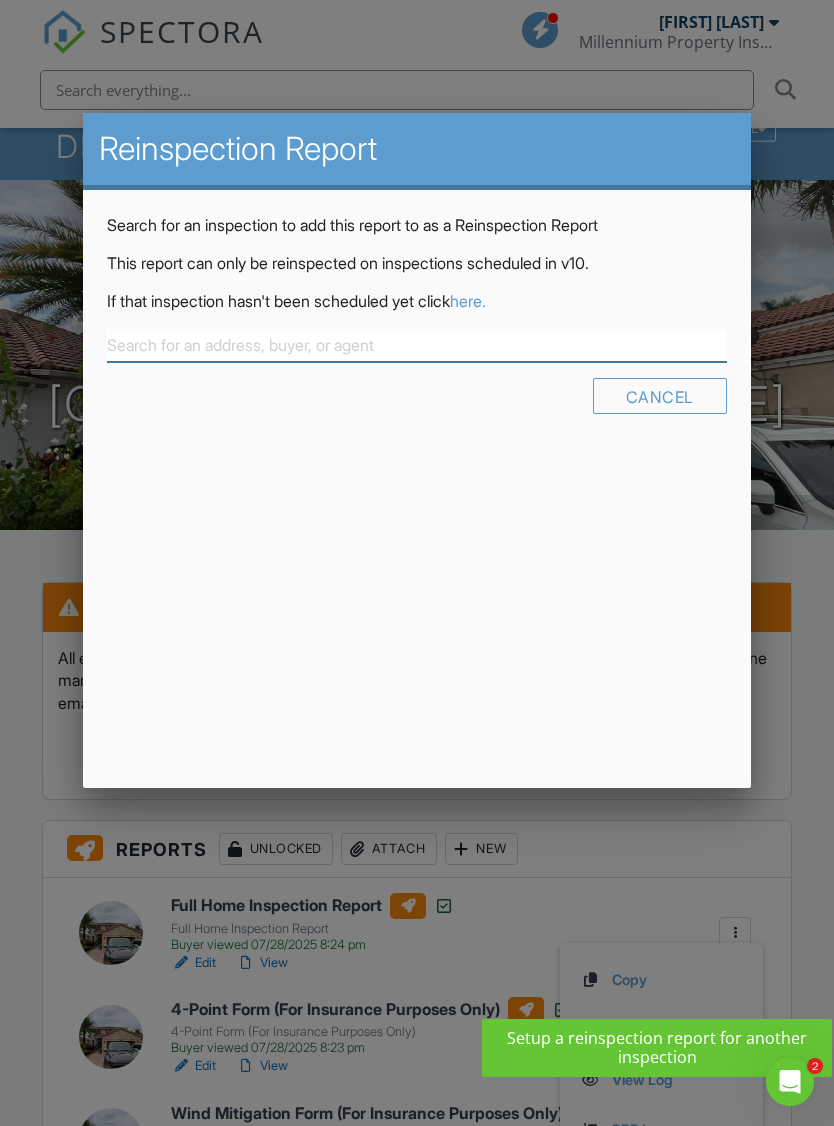 click at bounding box center [416, 345] 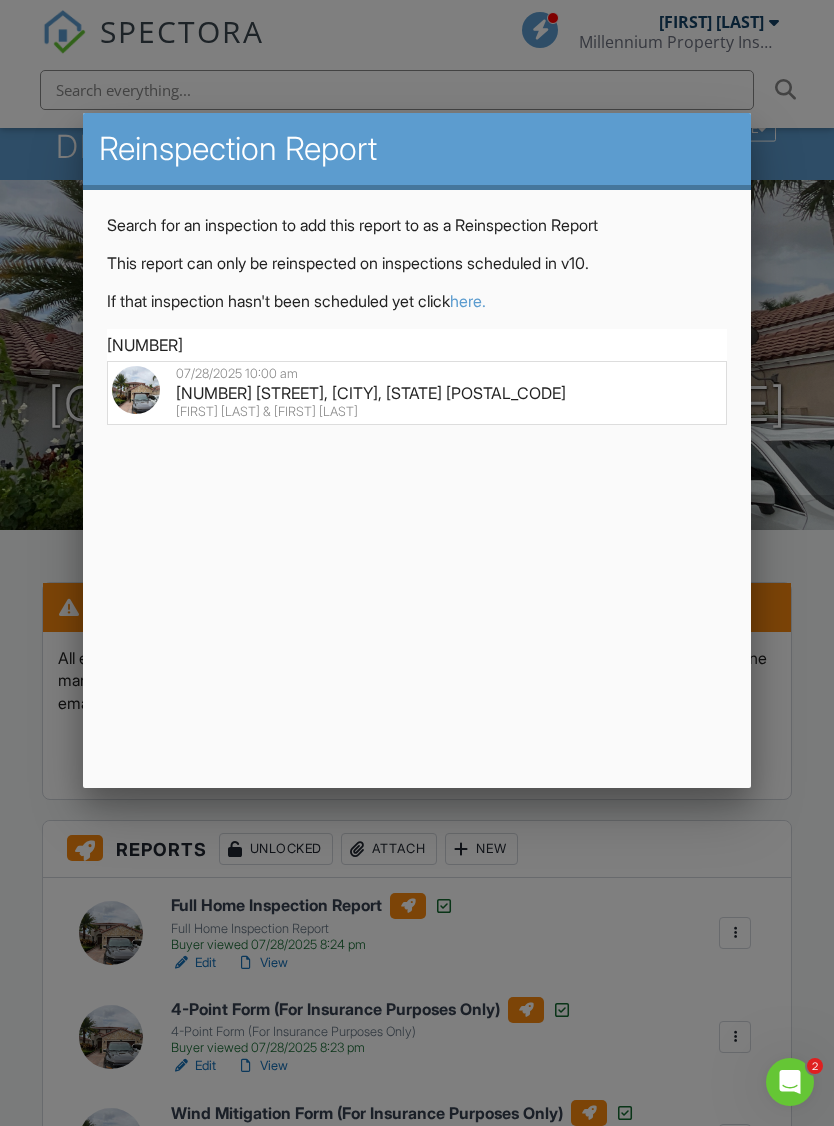 click on "9932 NW 10th St, Miami, FL 33172" at bounding box center [416, 393] 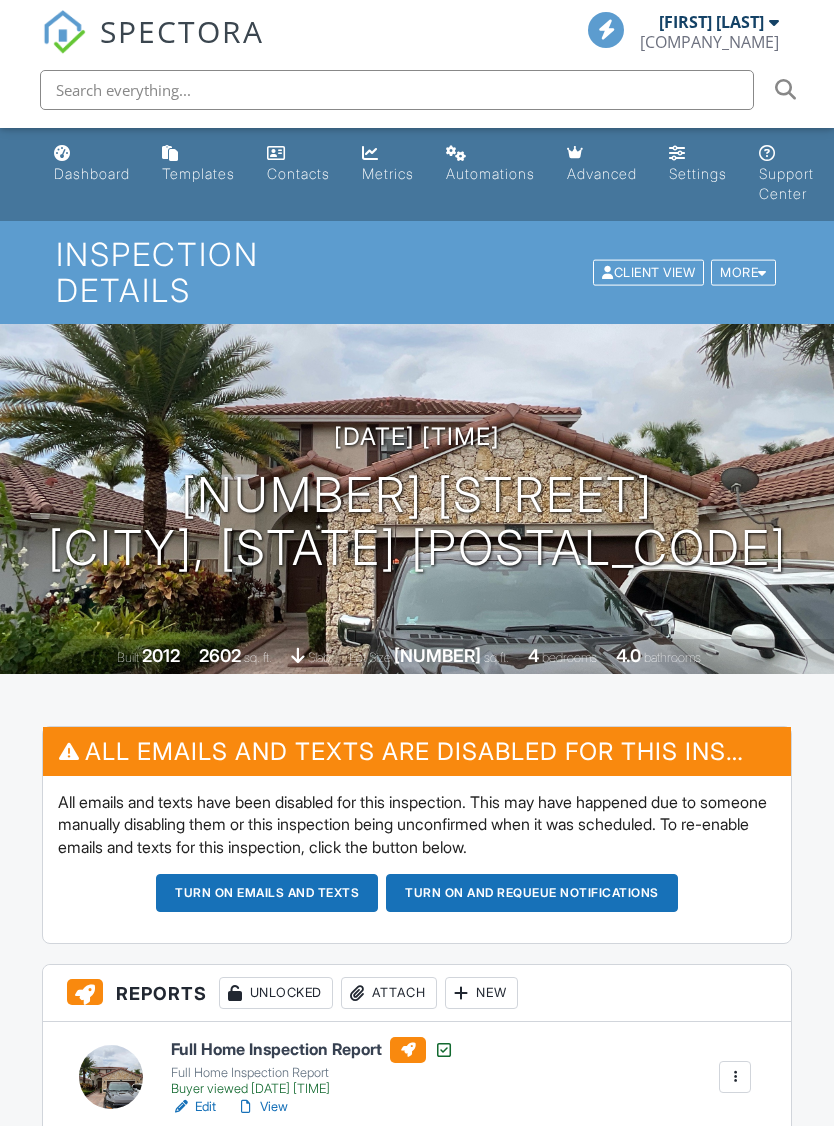 scroll, scrollTop: 235, scrollLeft: 0, axis: vertical 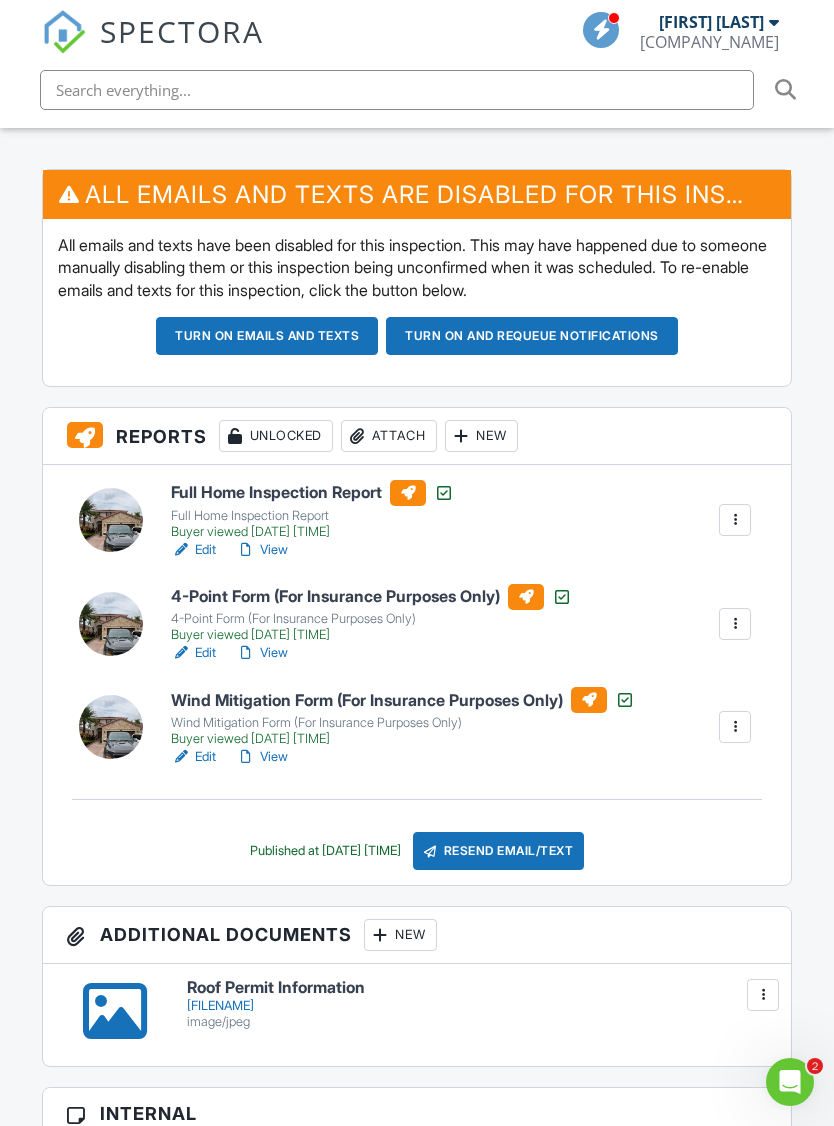 click at bounding box center [735, 520] 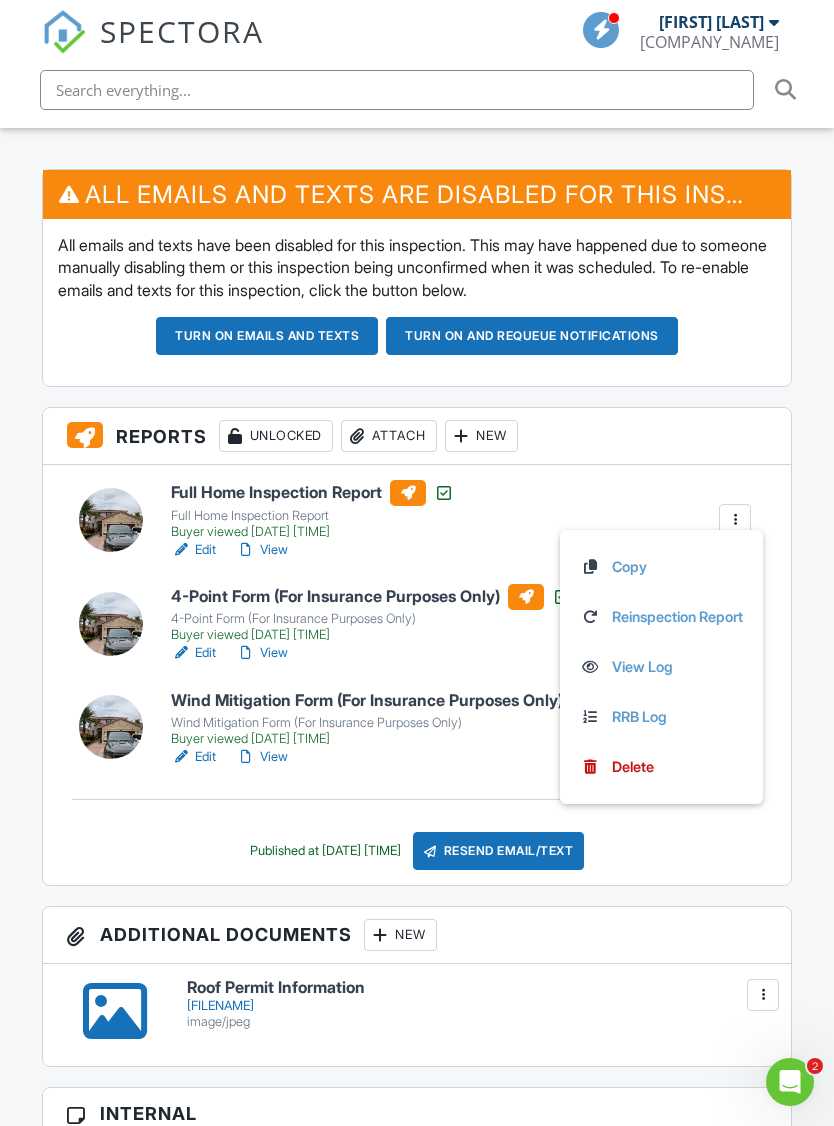 click on "Reinspection Report" at bounding box center (661, 617) 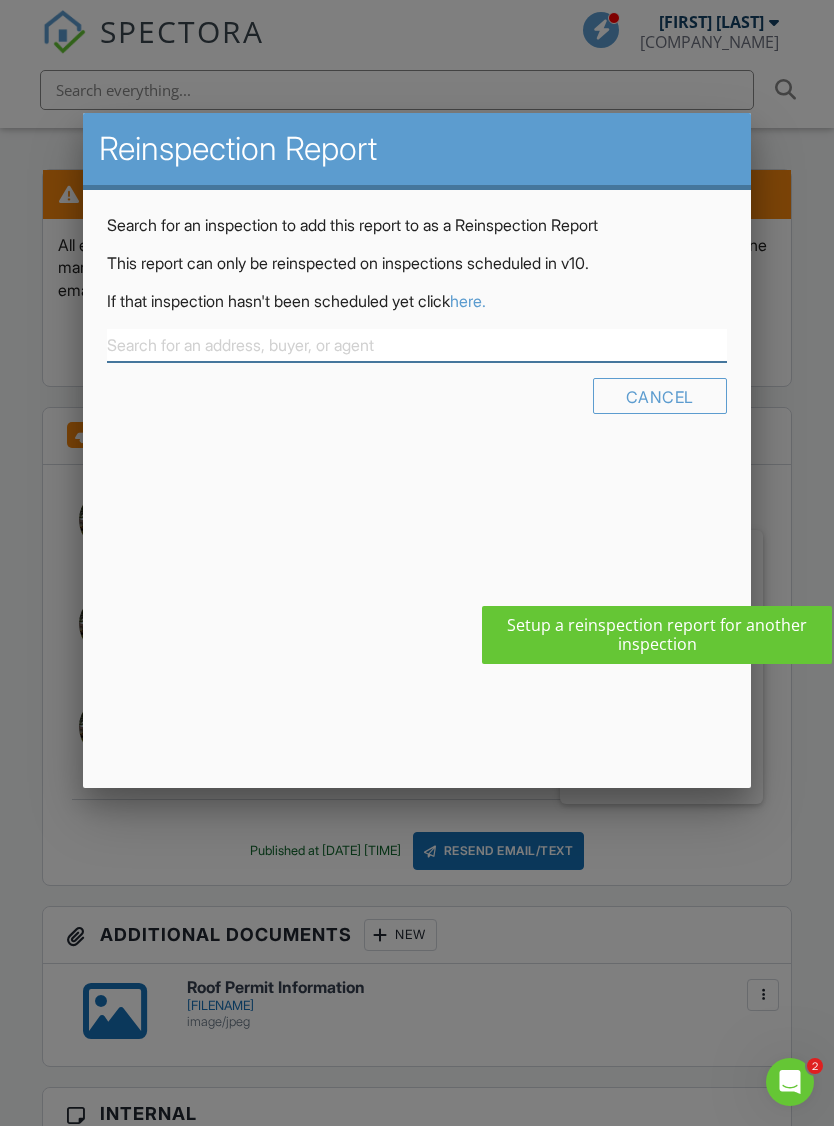 click at bounding box center [416, 345] 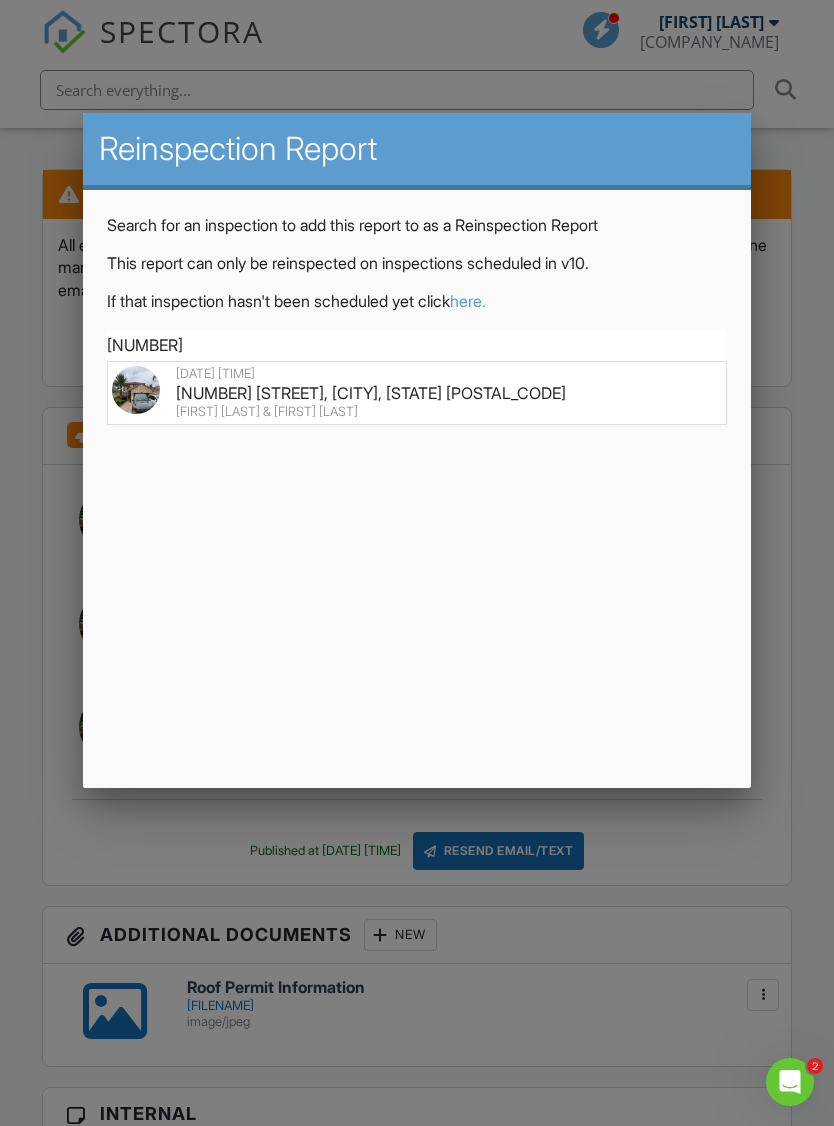 click on "9932 NW 10th St, Miami, FL 33172" at bounding box center [416, 393] 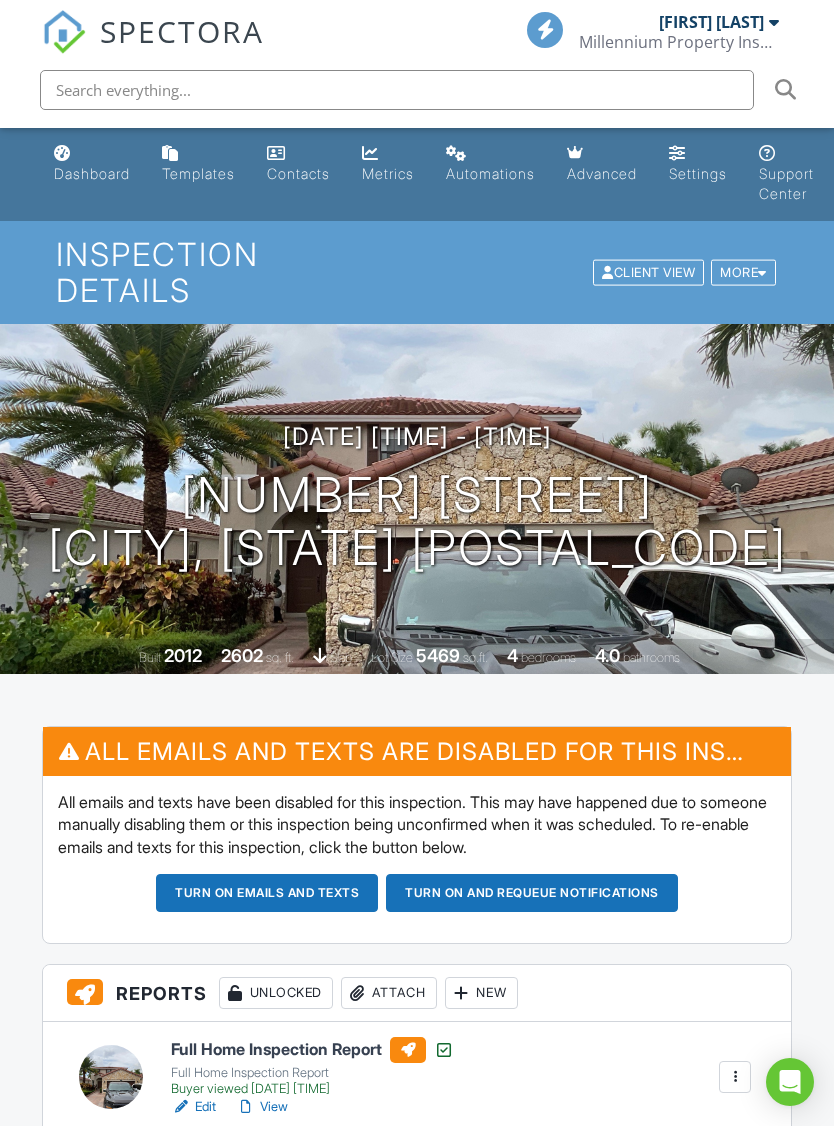 scroll, scrollTop: 0, scrollLeft: 0, axis: both 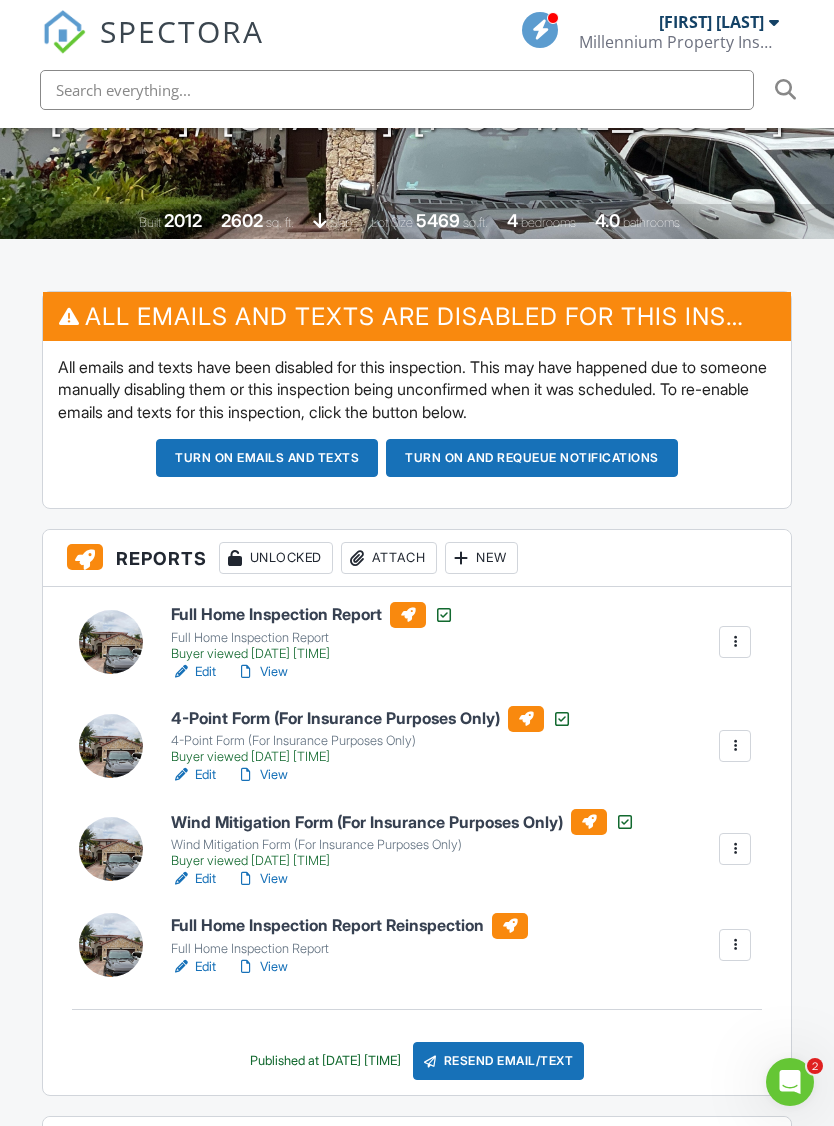 click on "Edit" at bounding box center (193, 967) 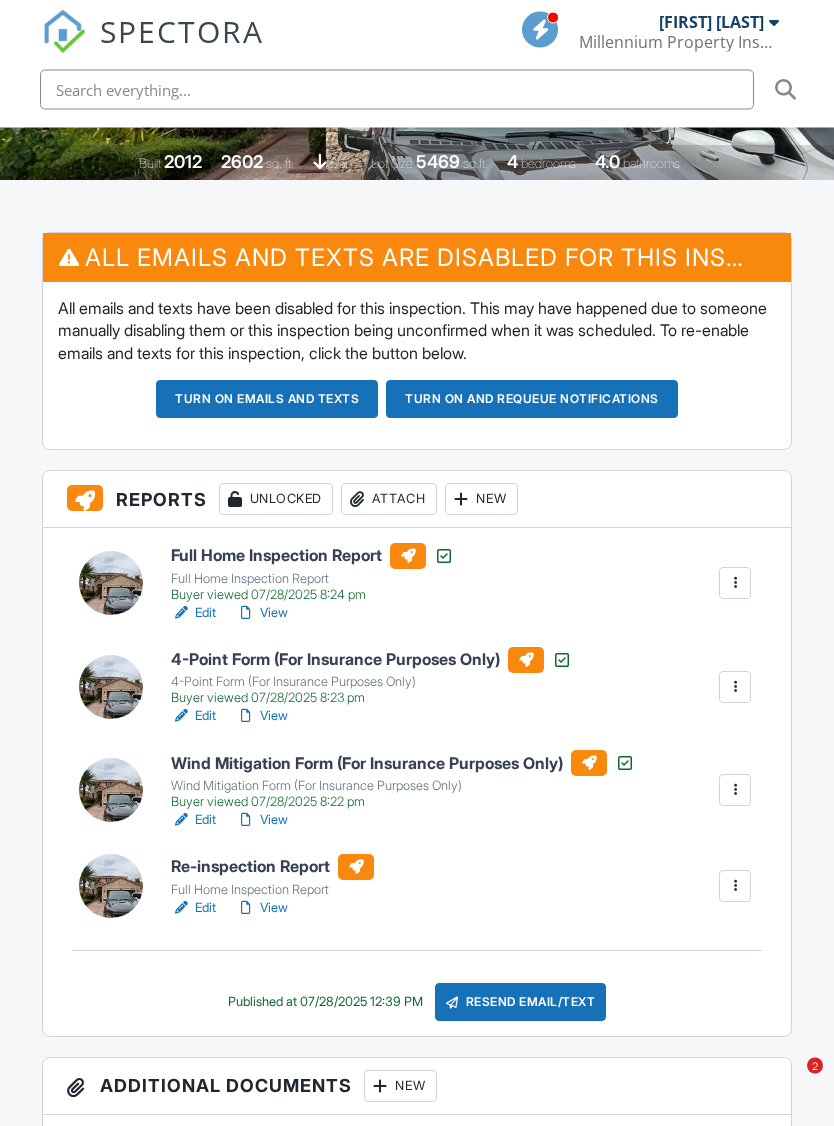 scroll, scrollTop: 494, scrollLeft: 0, axis: vertical 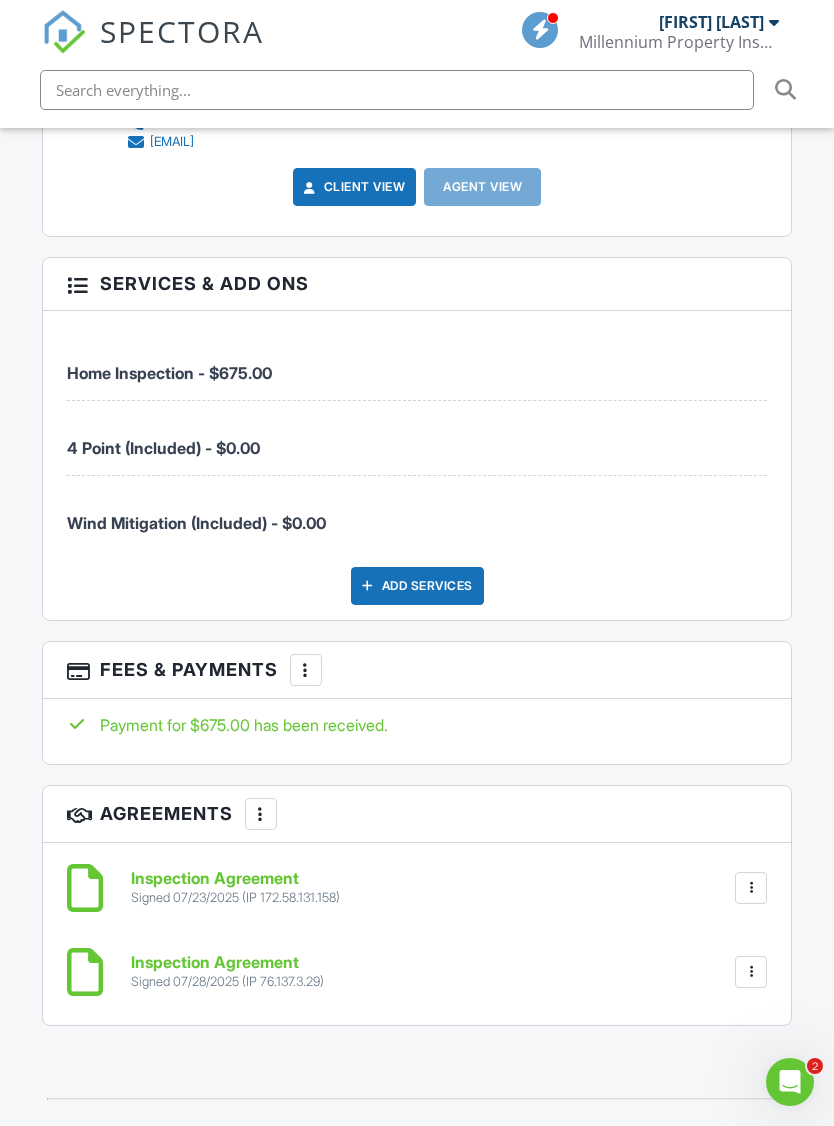 click at bounding box center [306, 670] 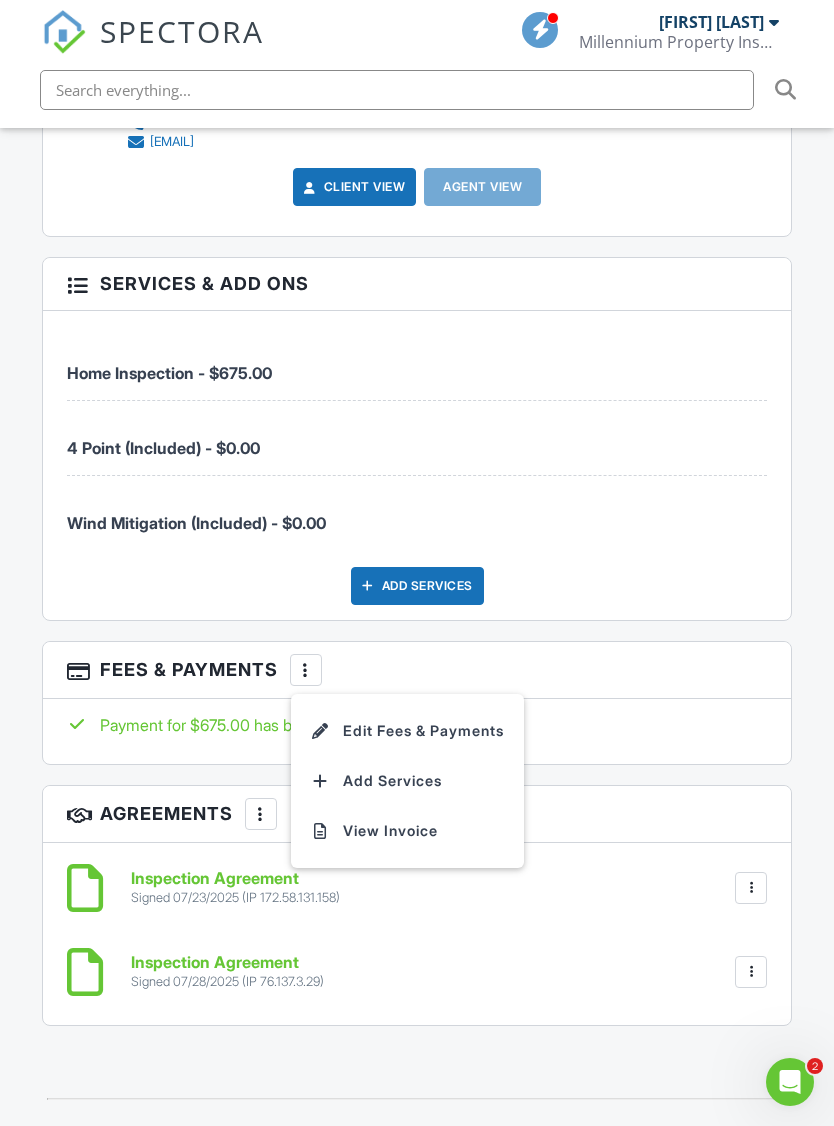 click at bounding box center (321, 731) 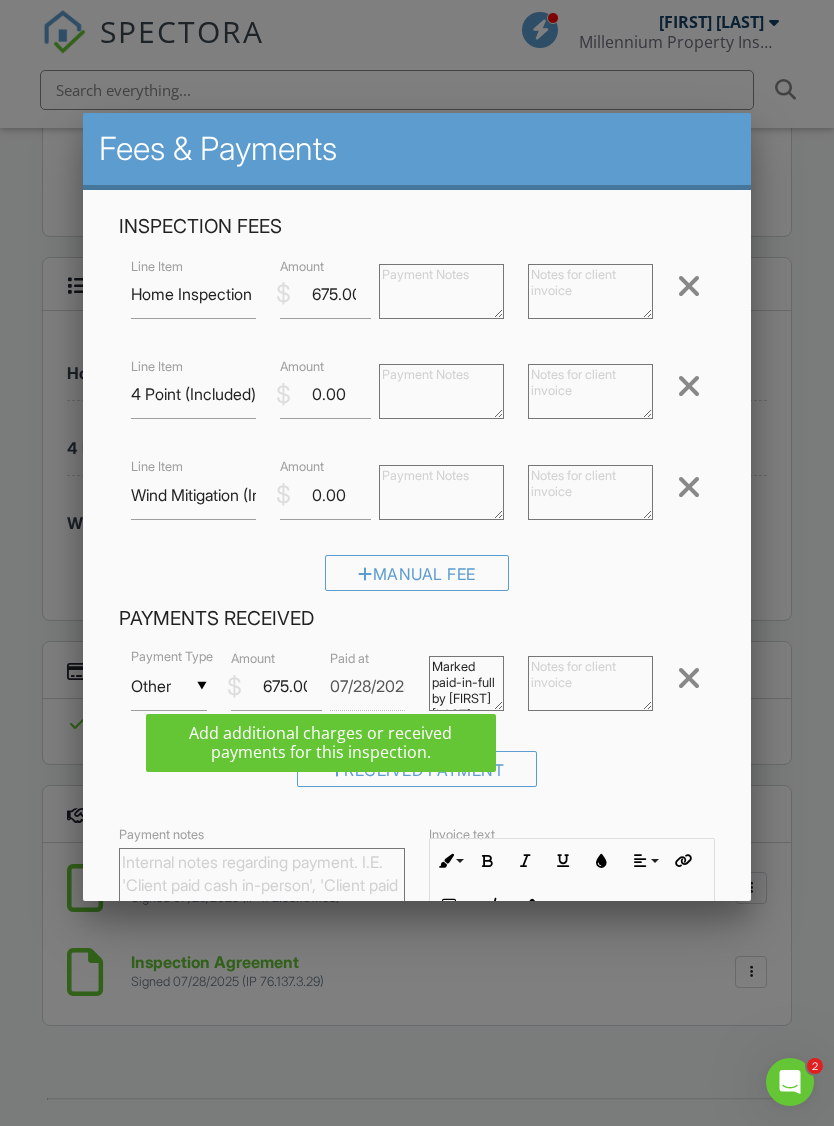 click on "Manual Fee" at bounding box center [417, 573] 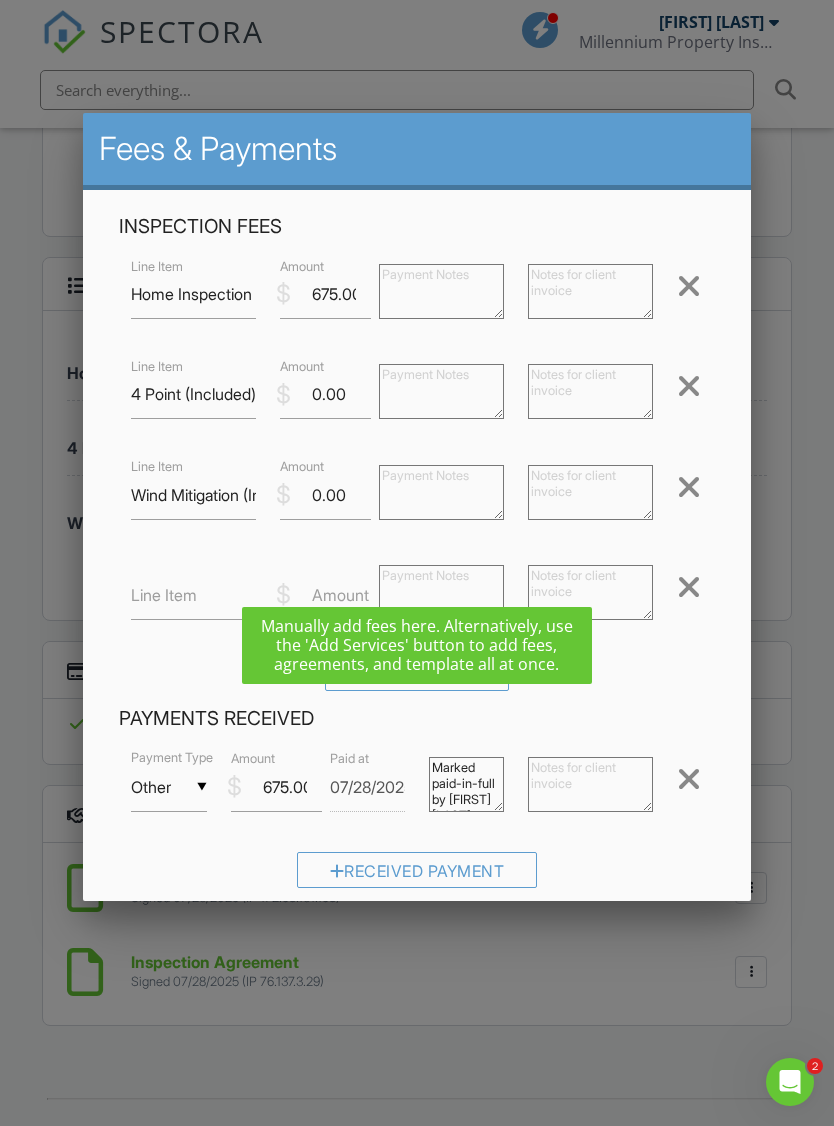 click on "Line Item" at bounding box center (164, 595) 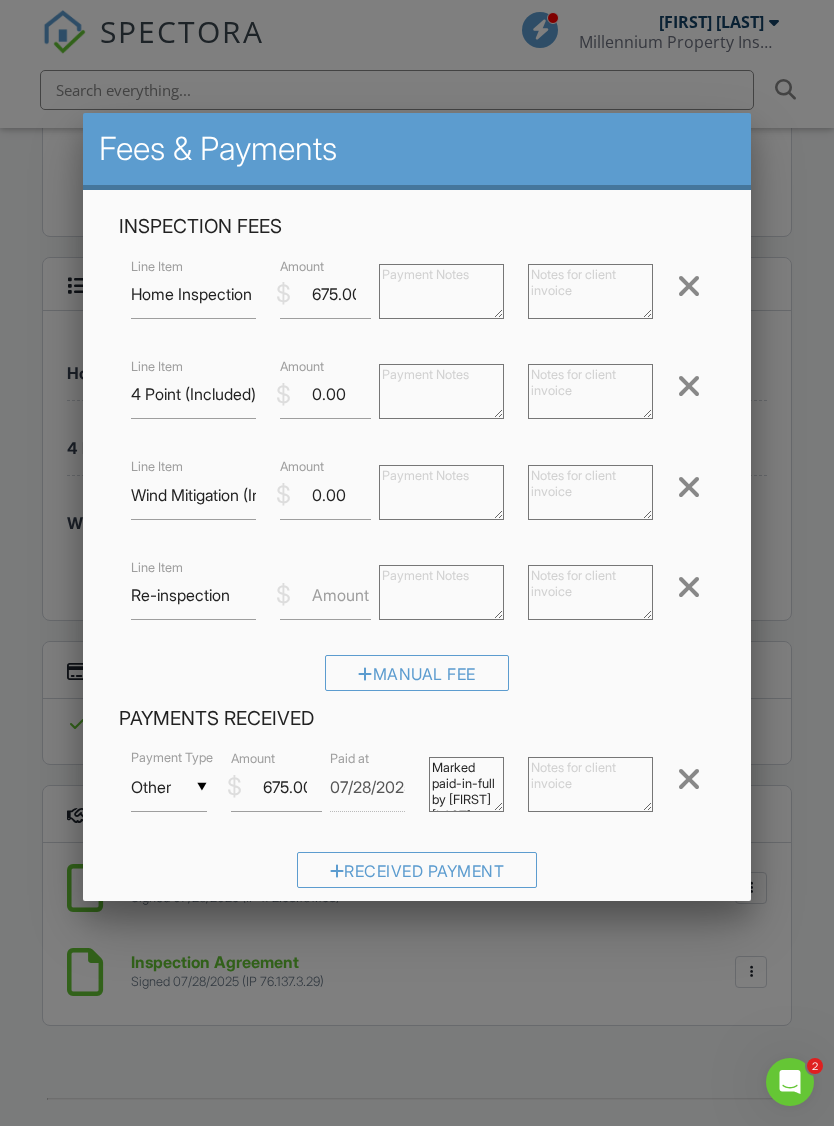 click on "Amount" at bounding box center (340, 595) 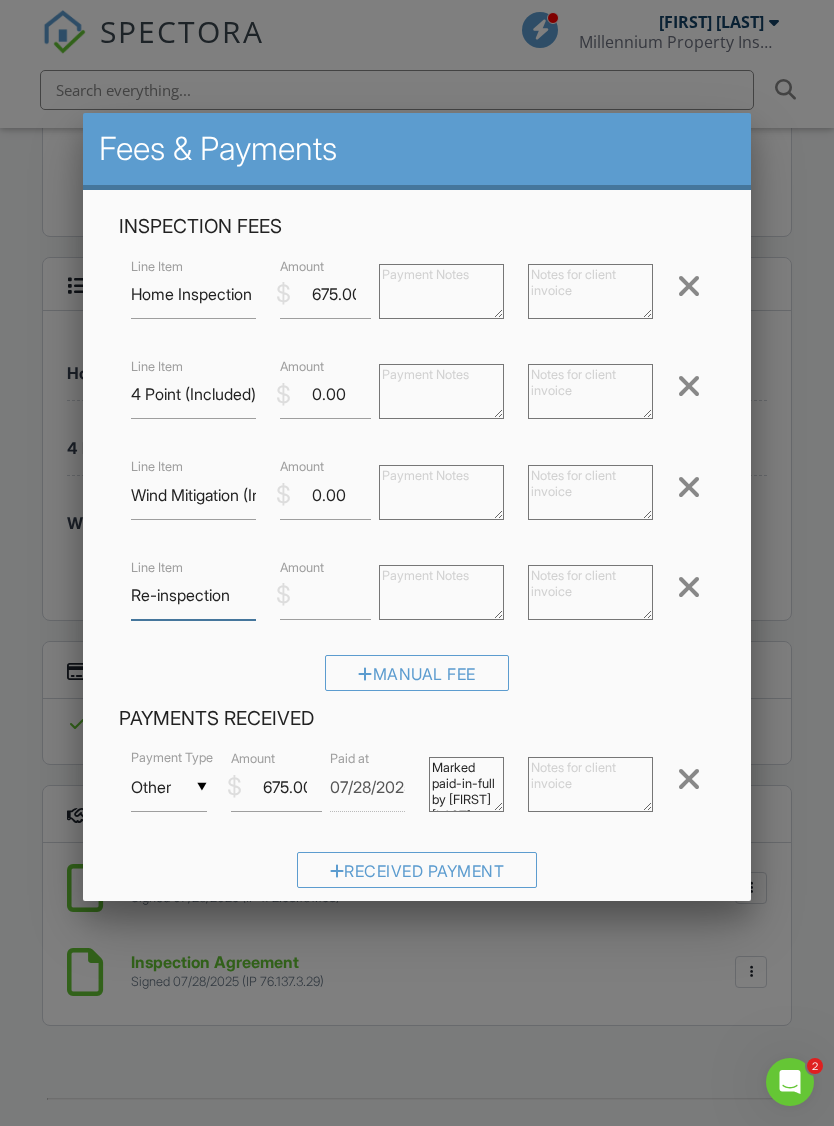 click on "Re-inspection" at bounding box center [193, 595] 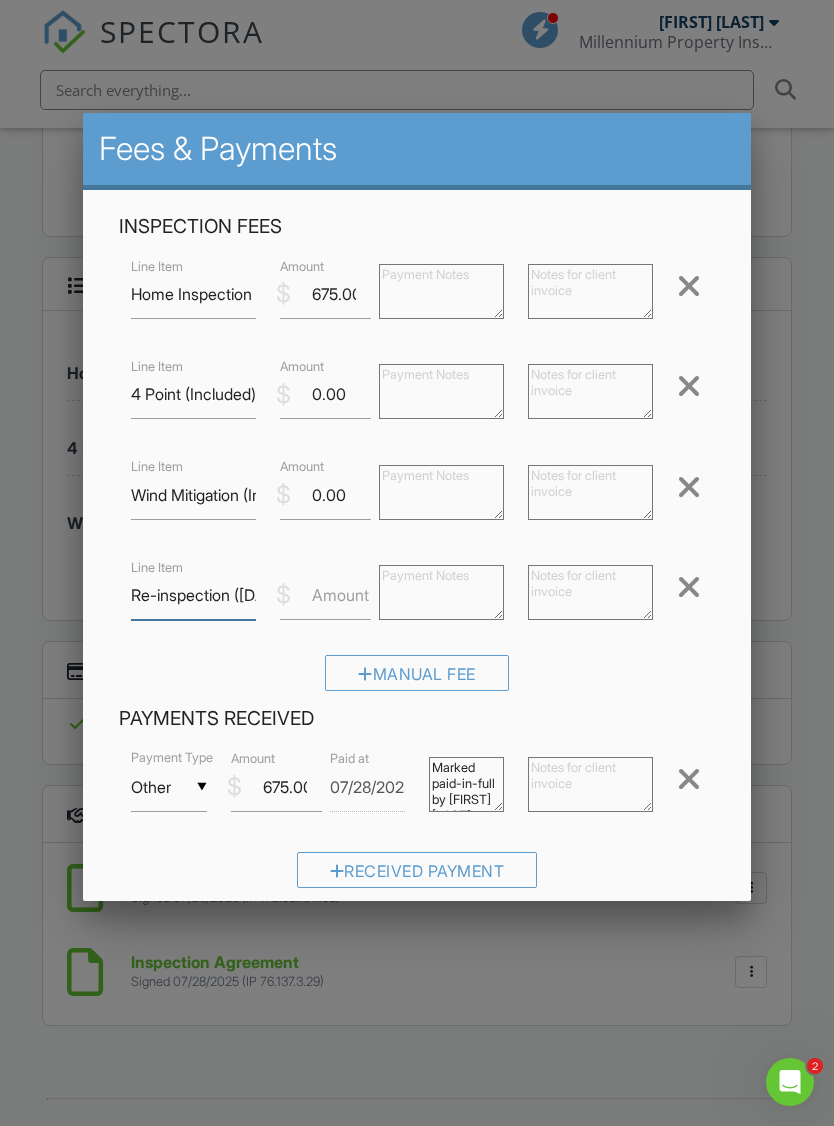 type on "Re-inspection ([DATE])" 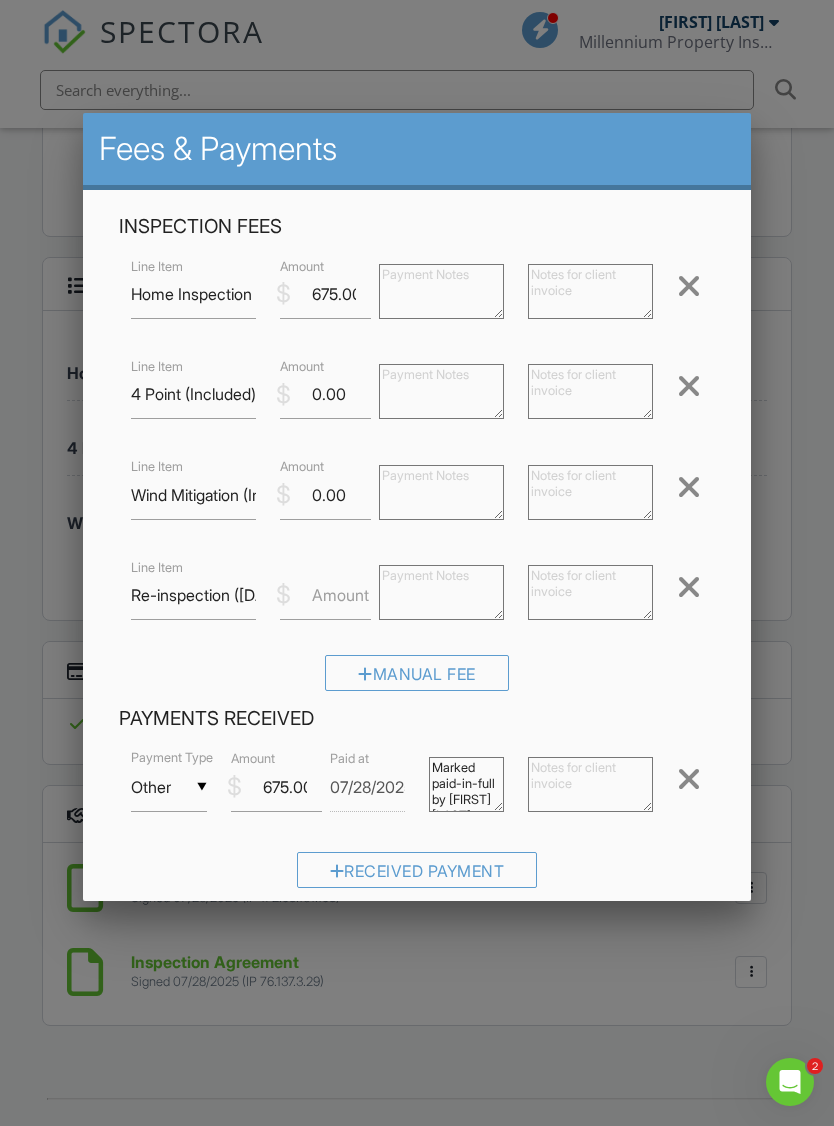 click on "Amount" at bounding box center [340, 595] 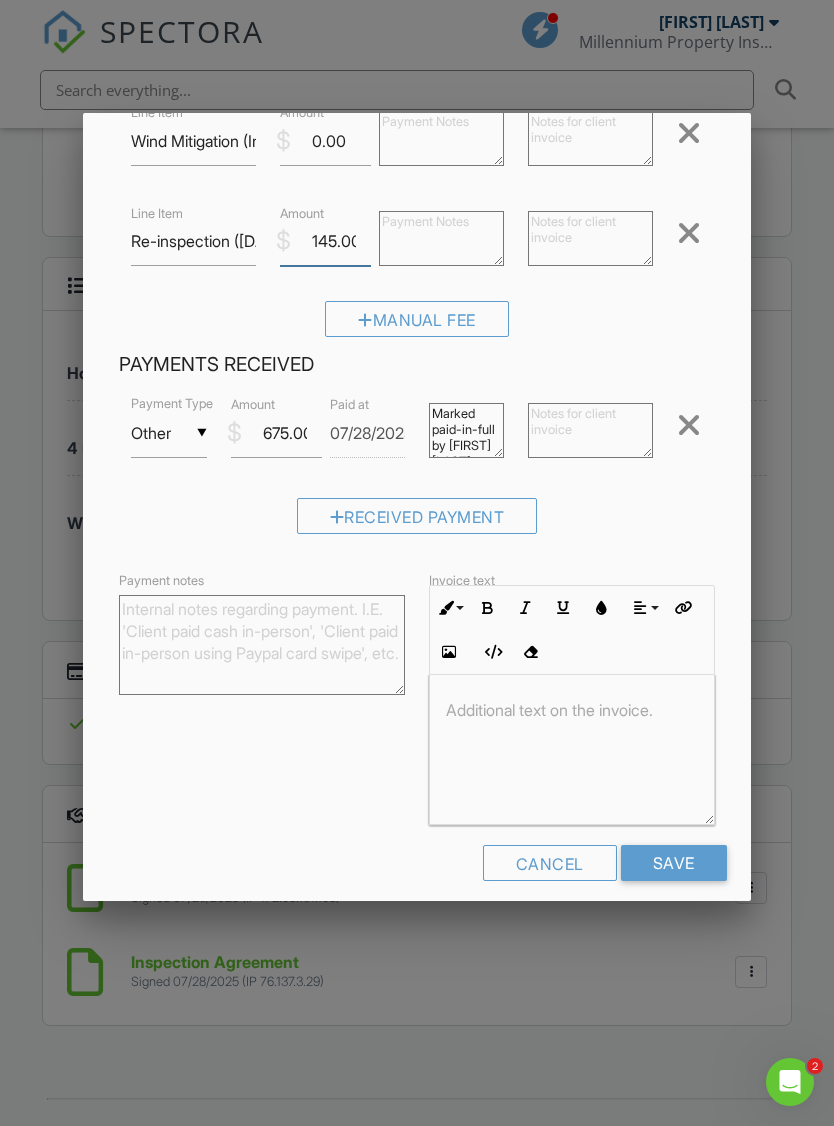 scroll, scrollTop: 352, scrollLeft: 0, axis: vertical 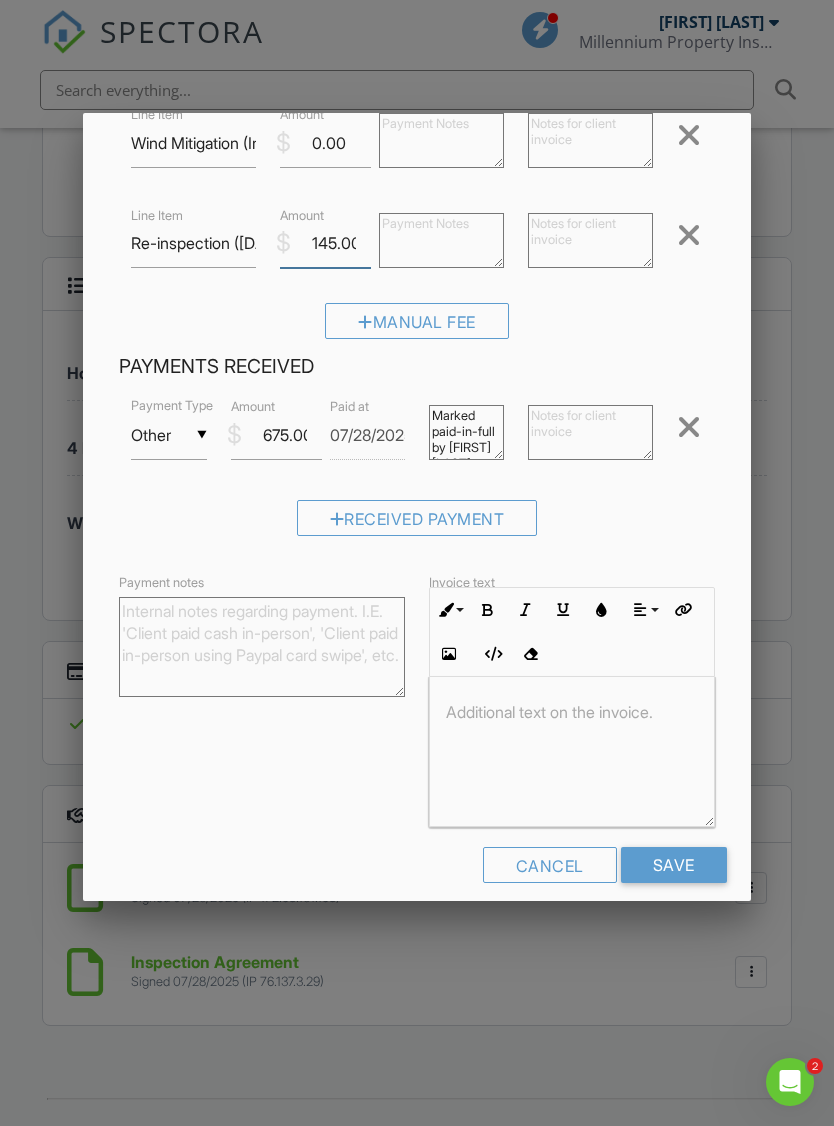 type on "145.00" 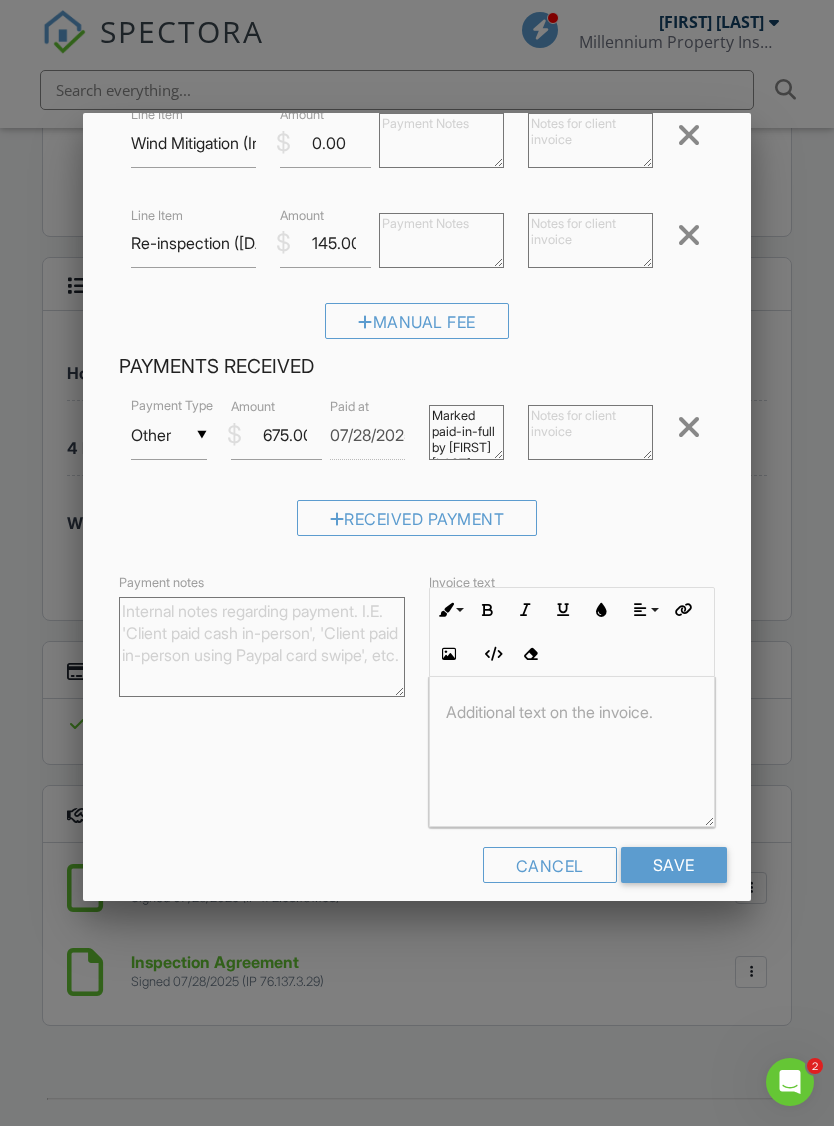 click on "Save" at bounding box center (674, 865) 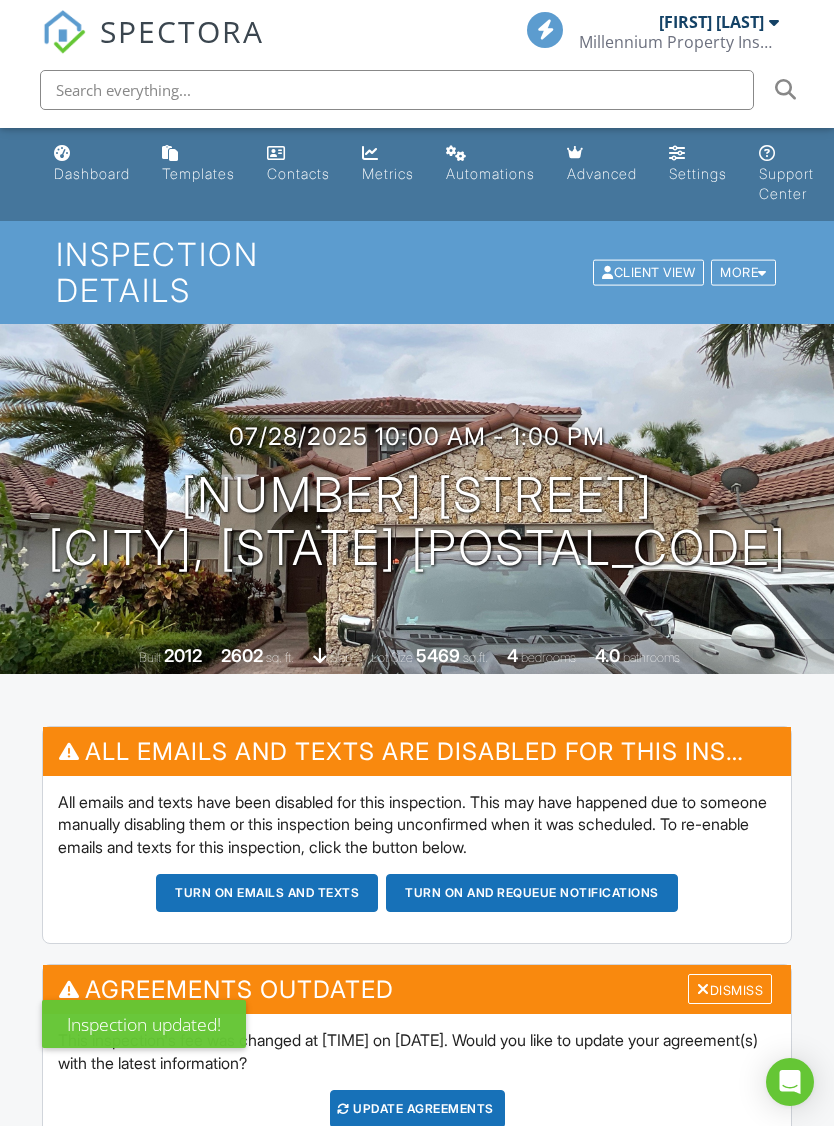 scroll, scrollTop: 0, scrollLeft: 0, axis: both 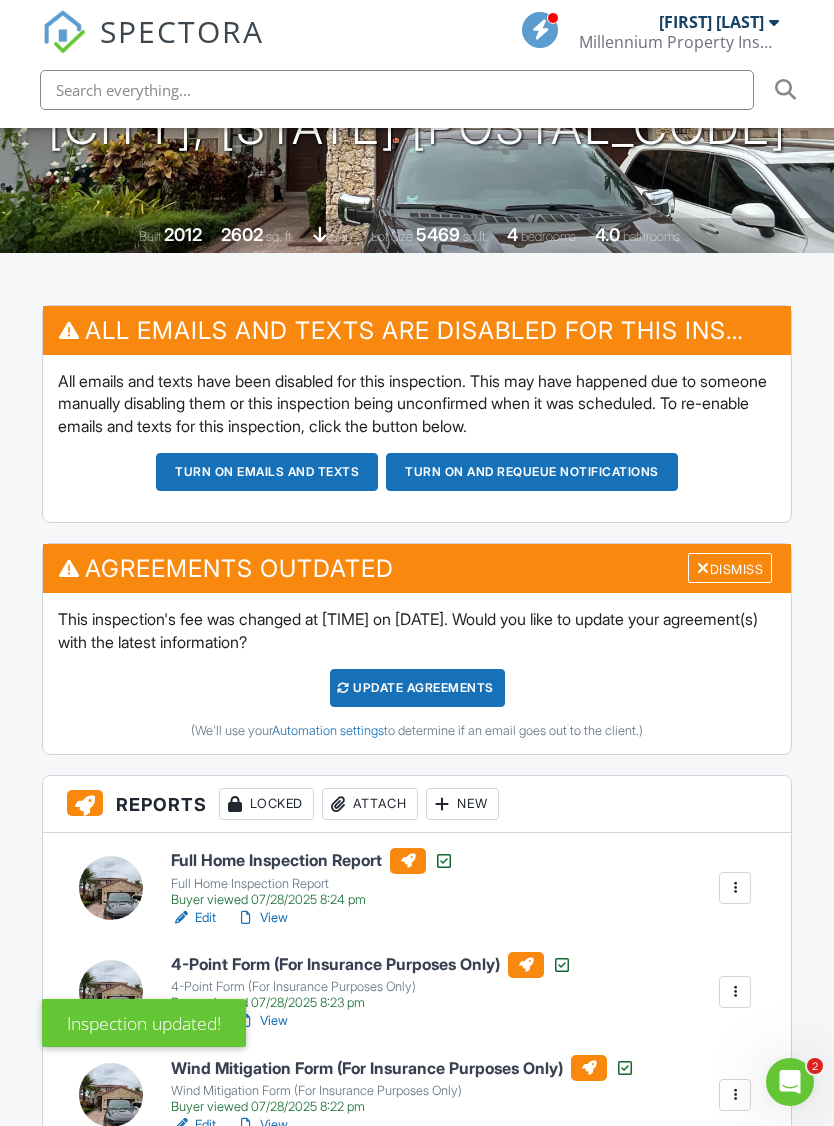click on "Dismiss" at bounding box center [730, 568] 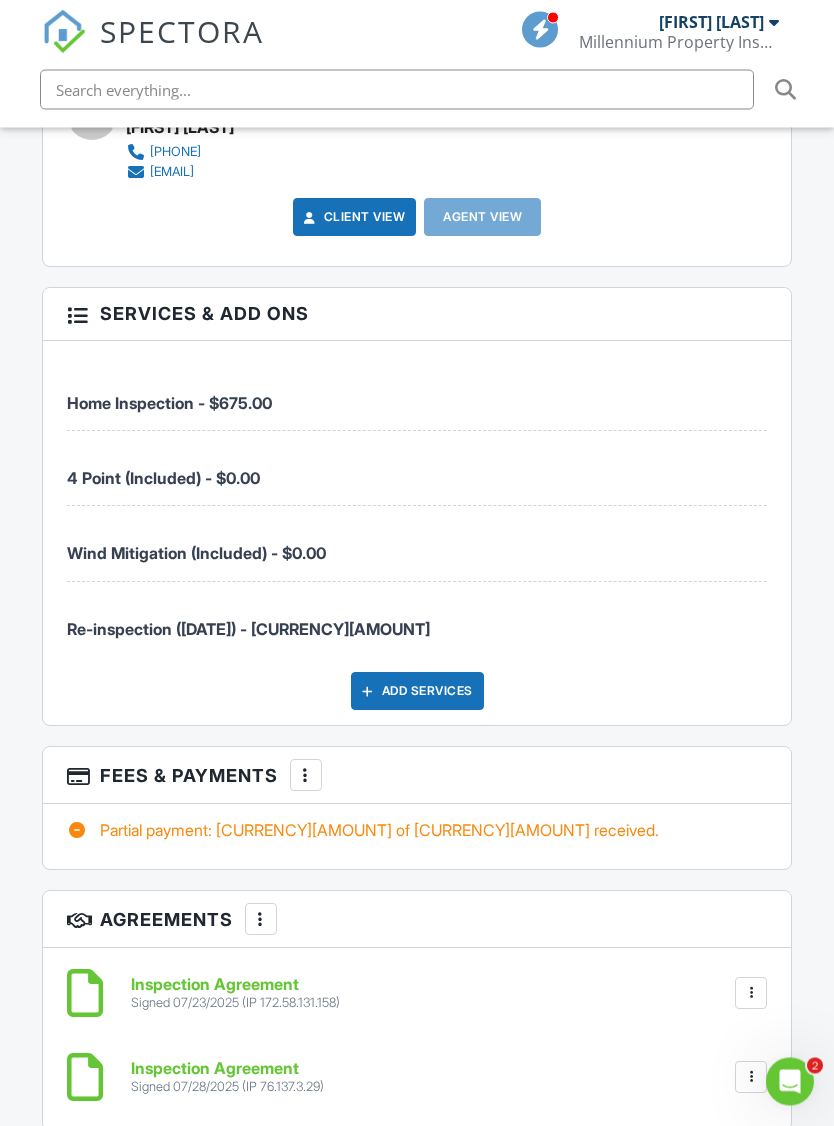 scroll, scrollTop: 3182, scrollLeft: 2, axis: both 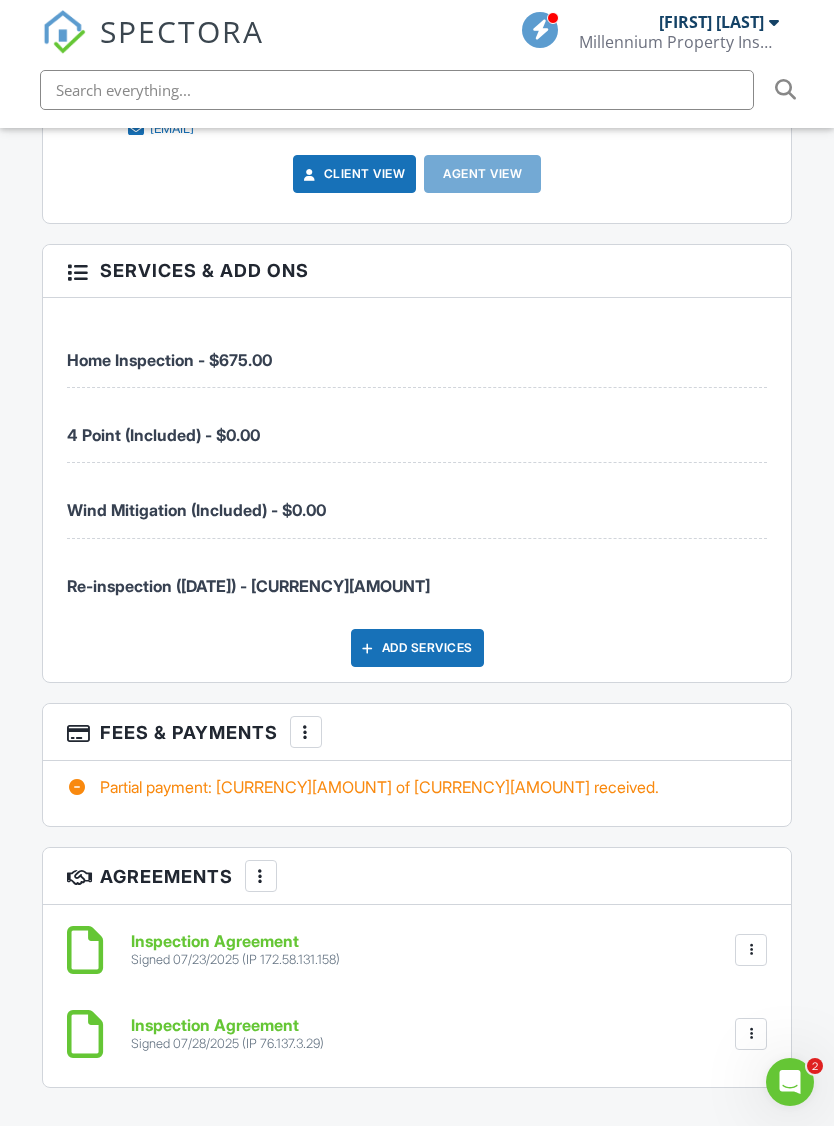 click at bounding box center [306, 732] 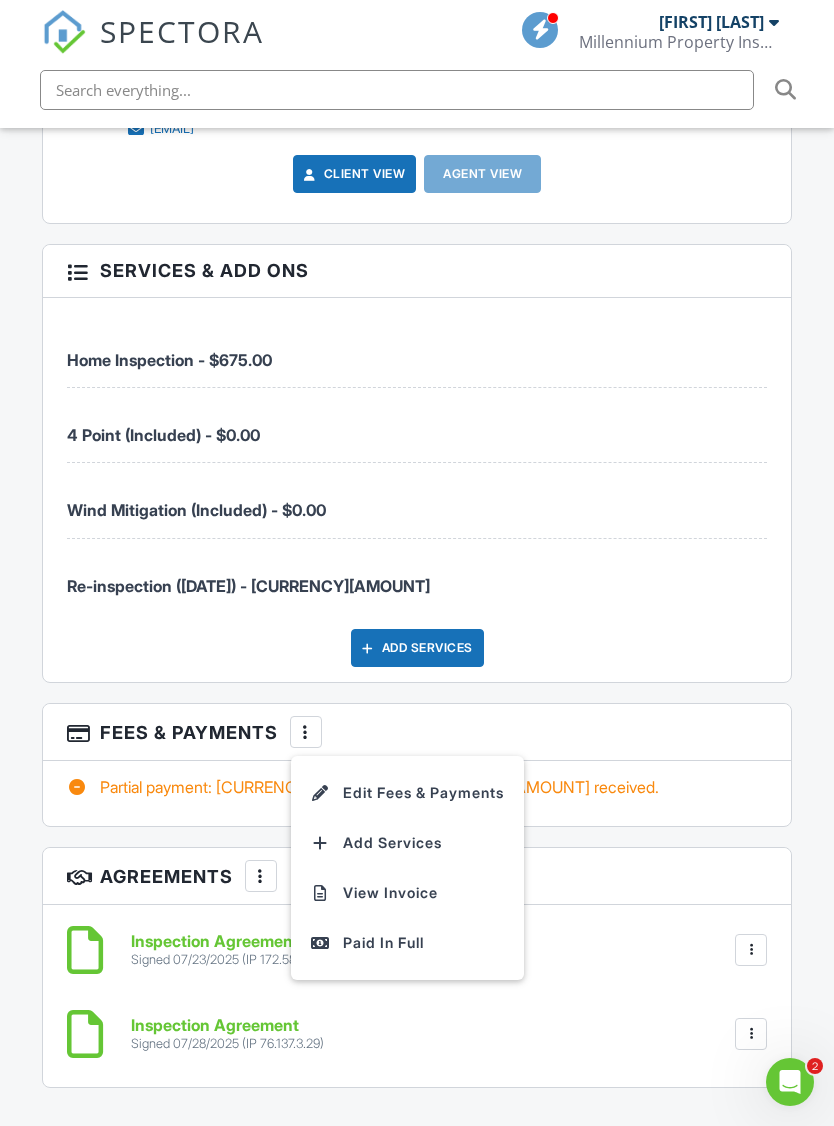 click on "Paid In Full" at bounding box center [407, 943] 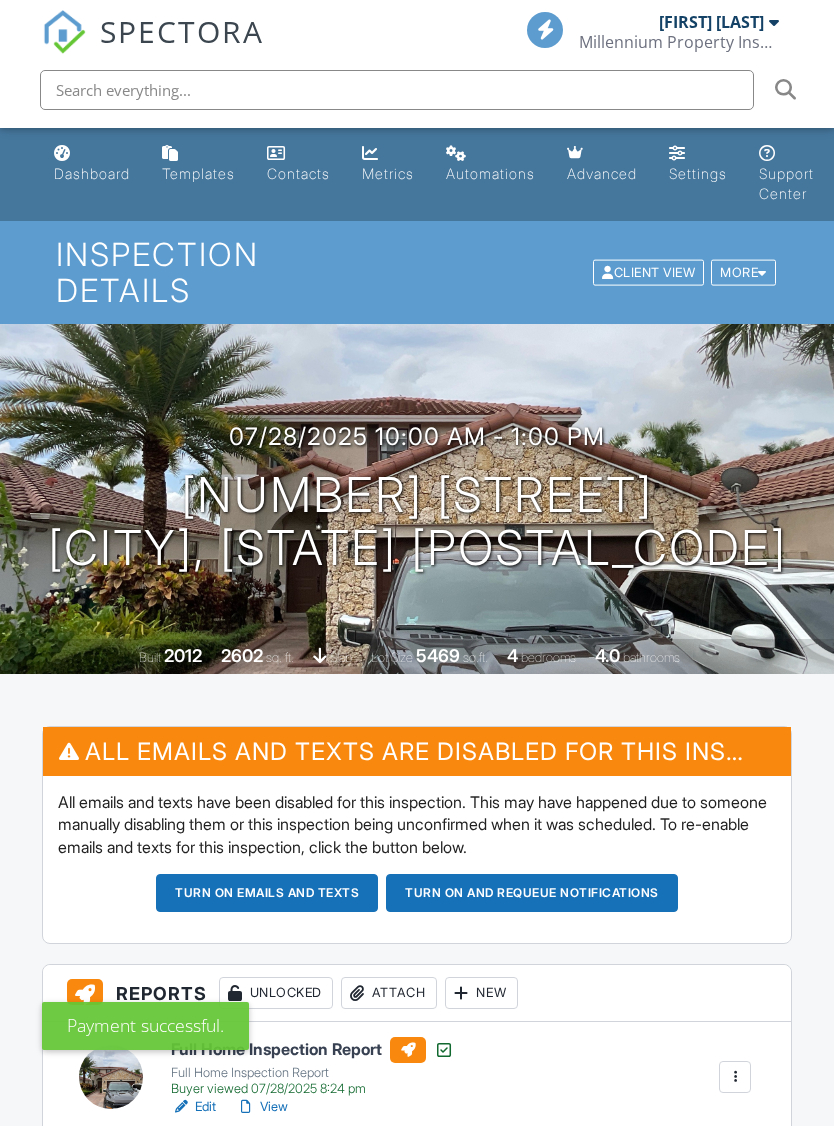 scroll, scrollTop: 0, scrollLeft: 0, axis: both 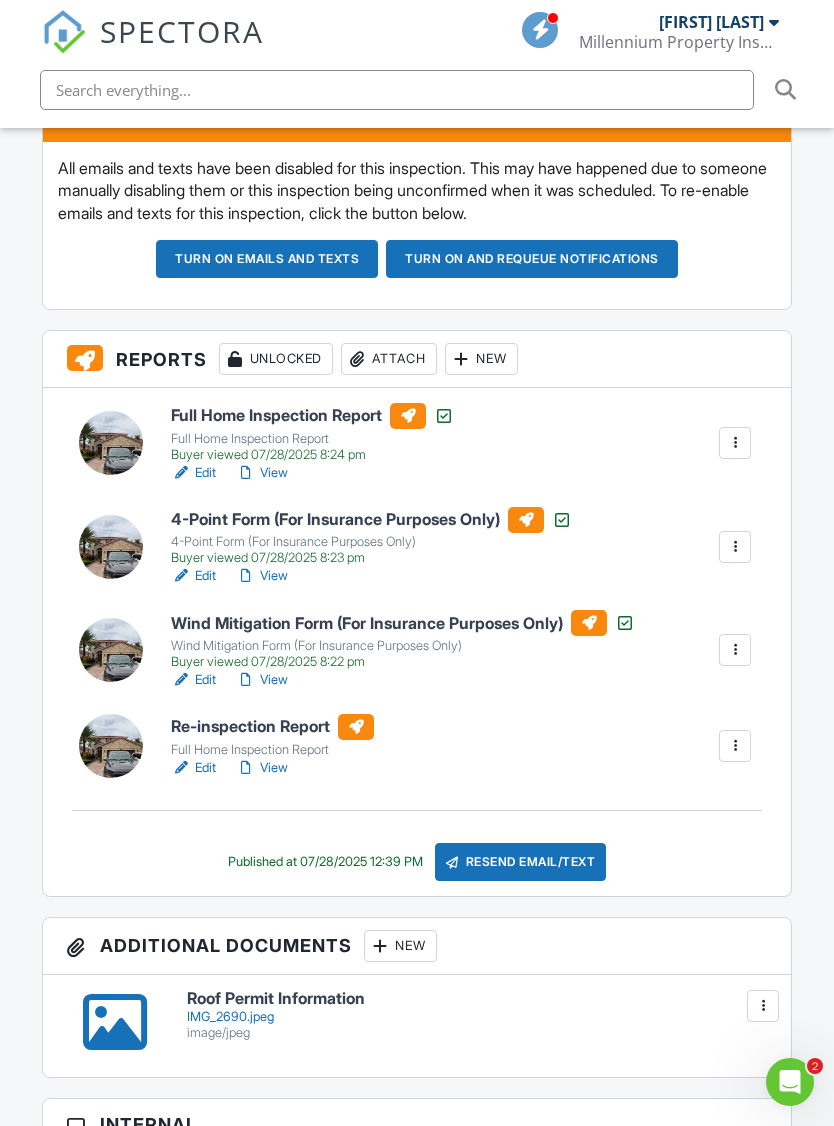 click on "Resend Email/Text" at bounding box center [521, 862] 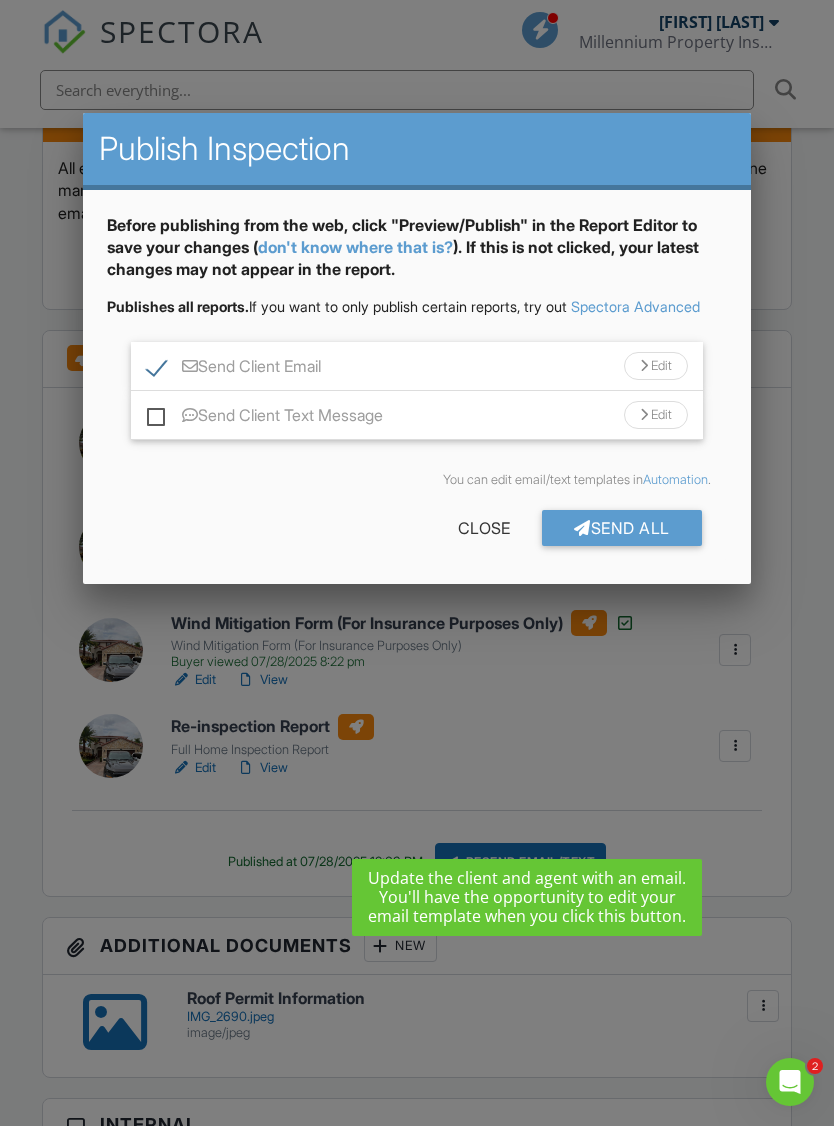 click on "Send Client Text Message" at bounding box center (265, 418) 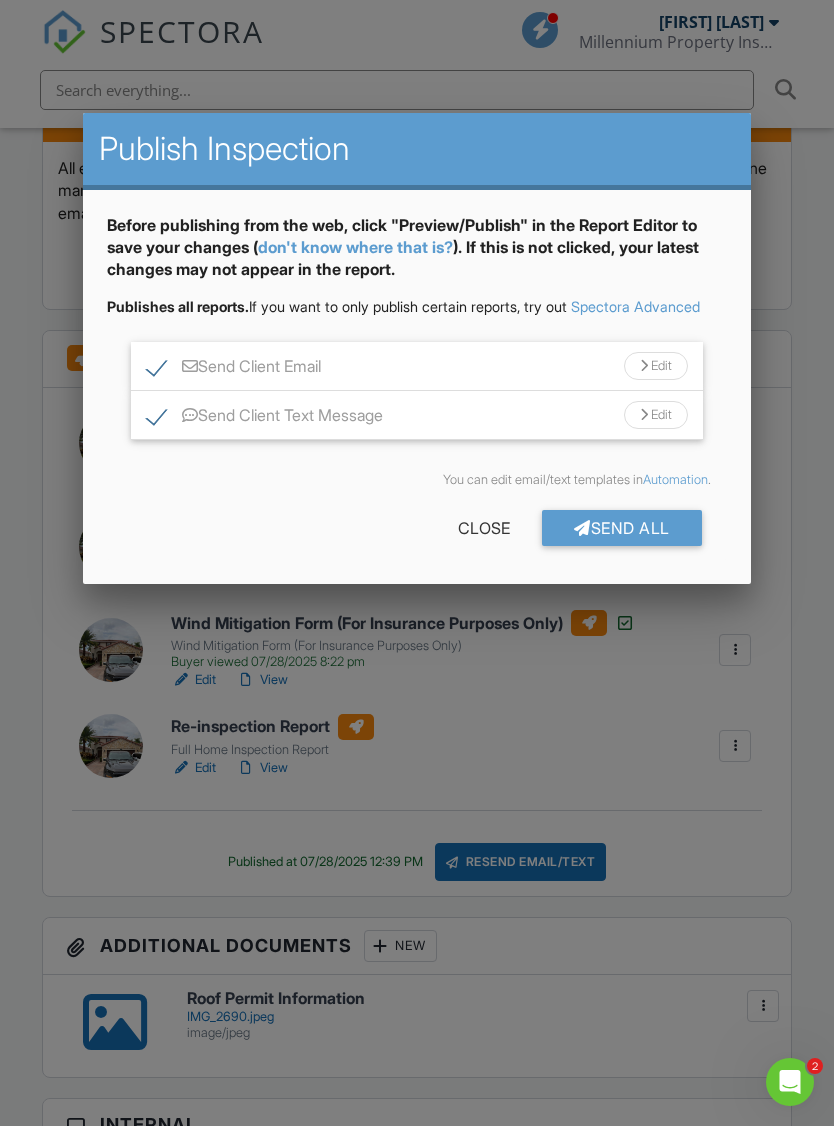 click on "Send All" at bounding box center [622, 528] 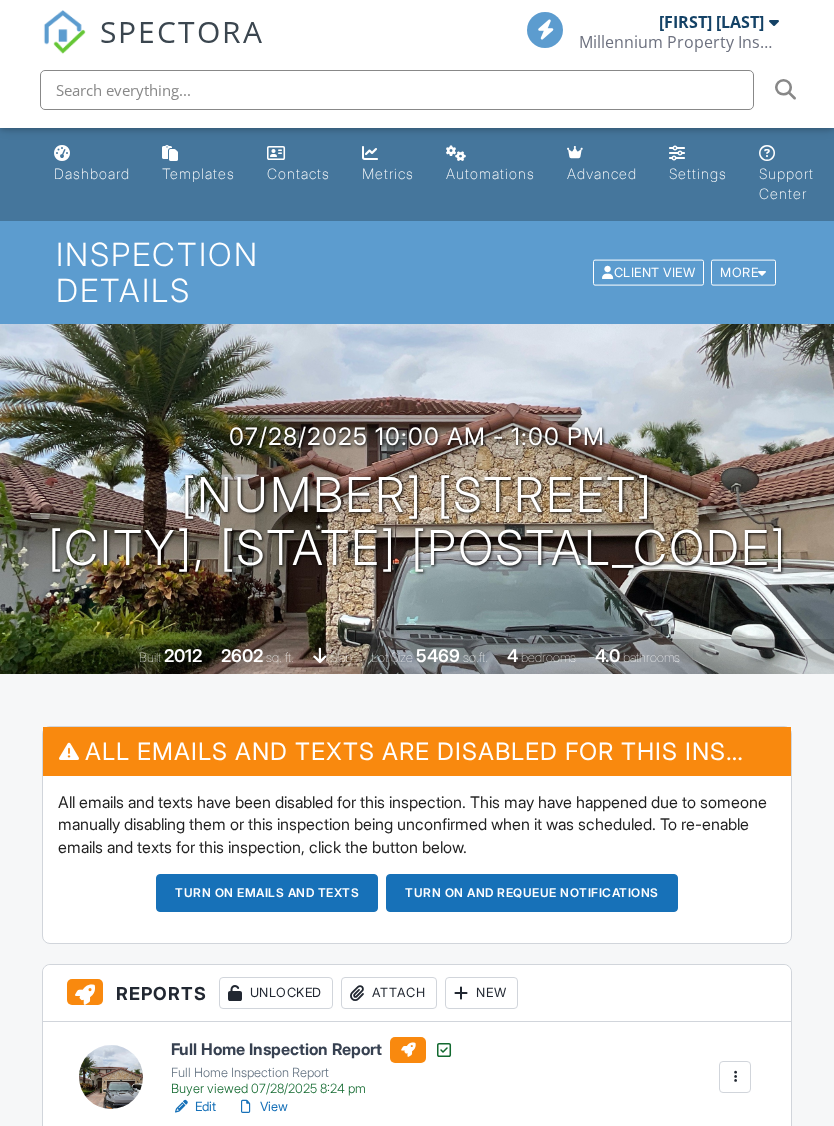 scroll, scrollTop: 634, scrollLeft: 0, axis: vertical 